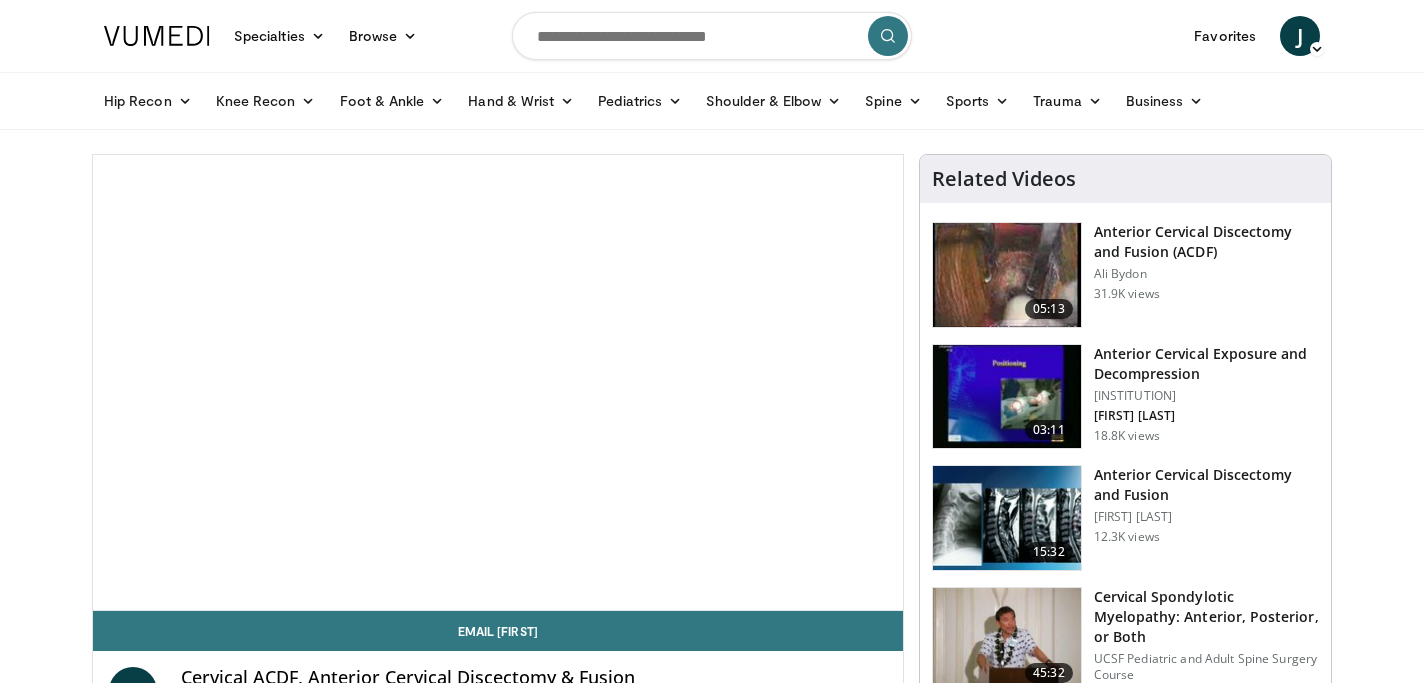 scroll, scrollTop: 0, scrollLeft: 0, axis: both 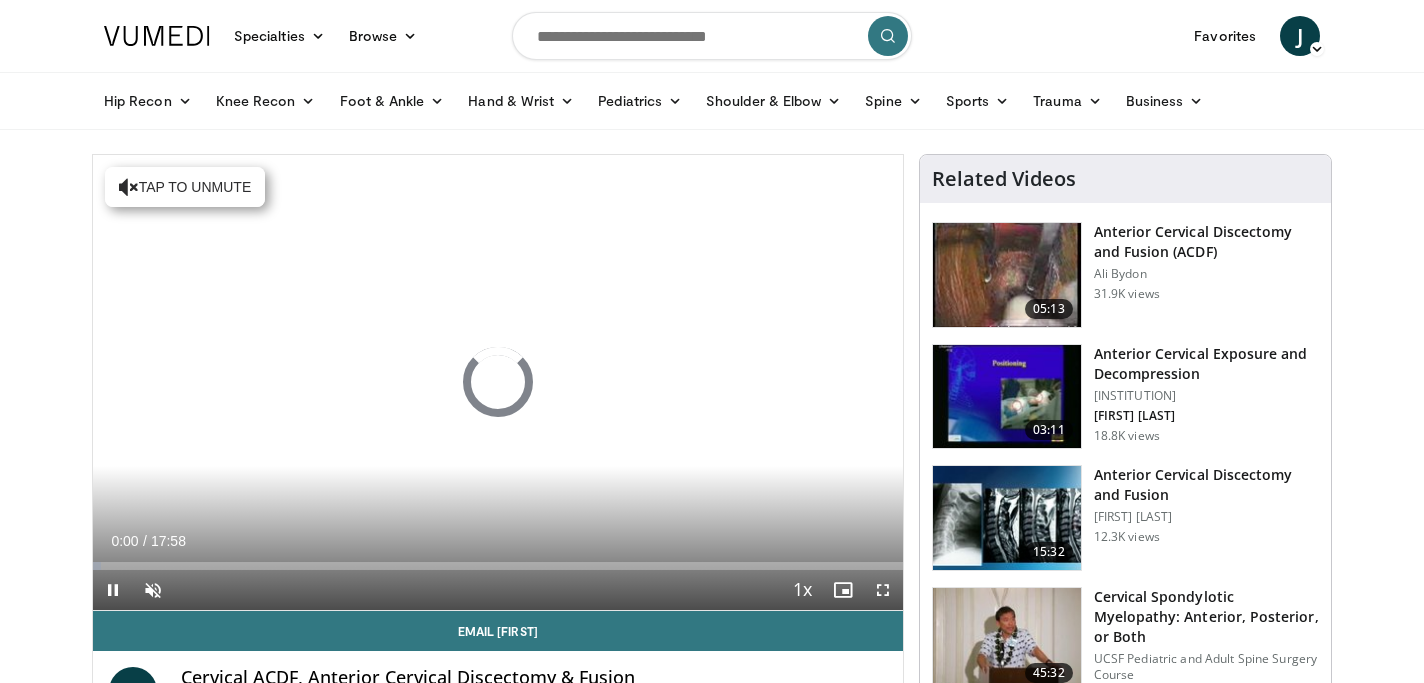 click at bounding box center [712, 36] 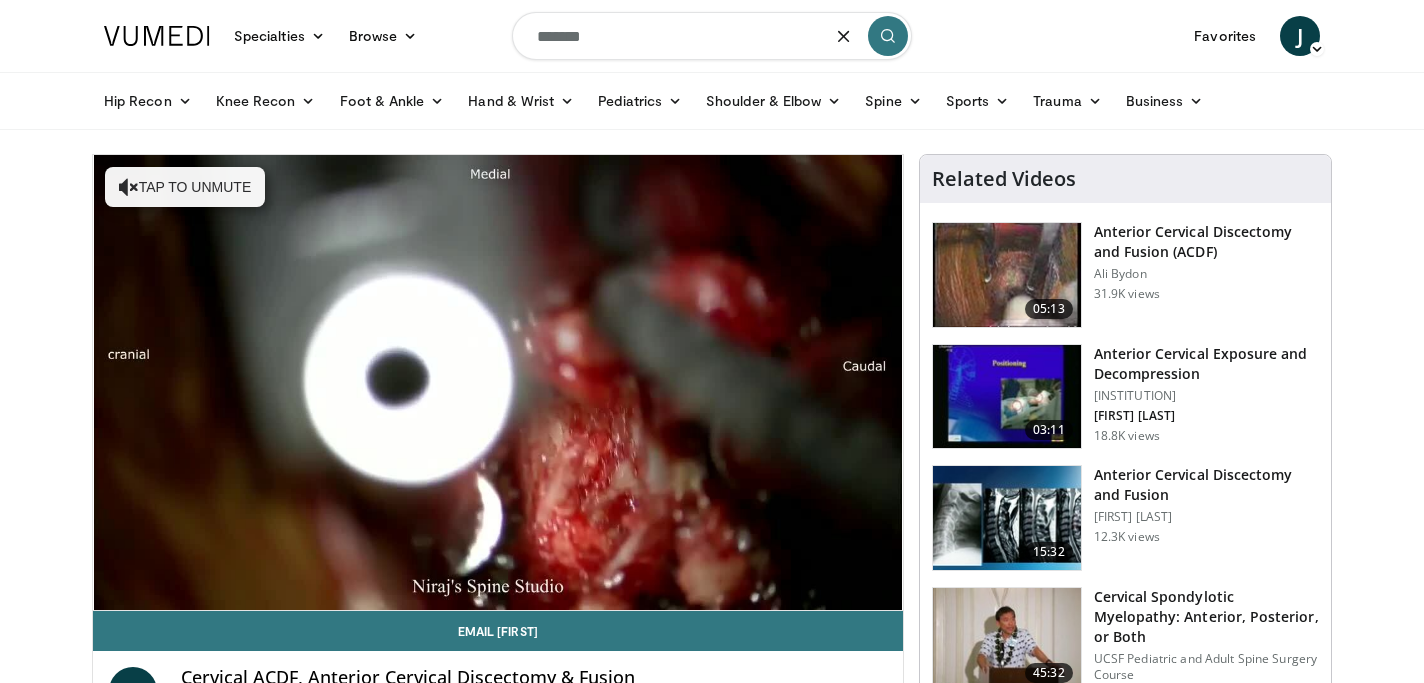 type on "*******" 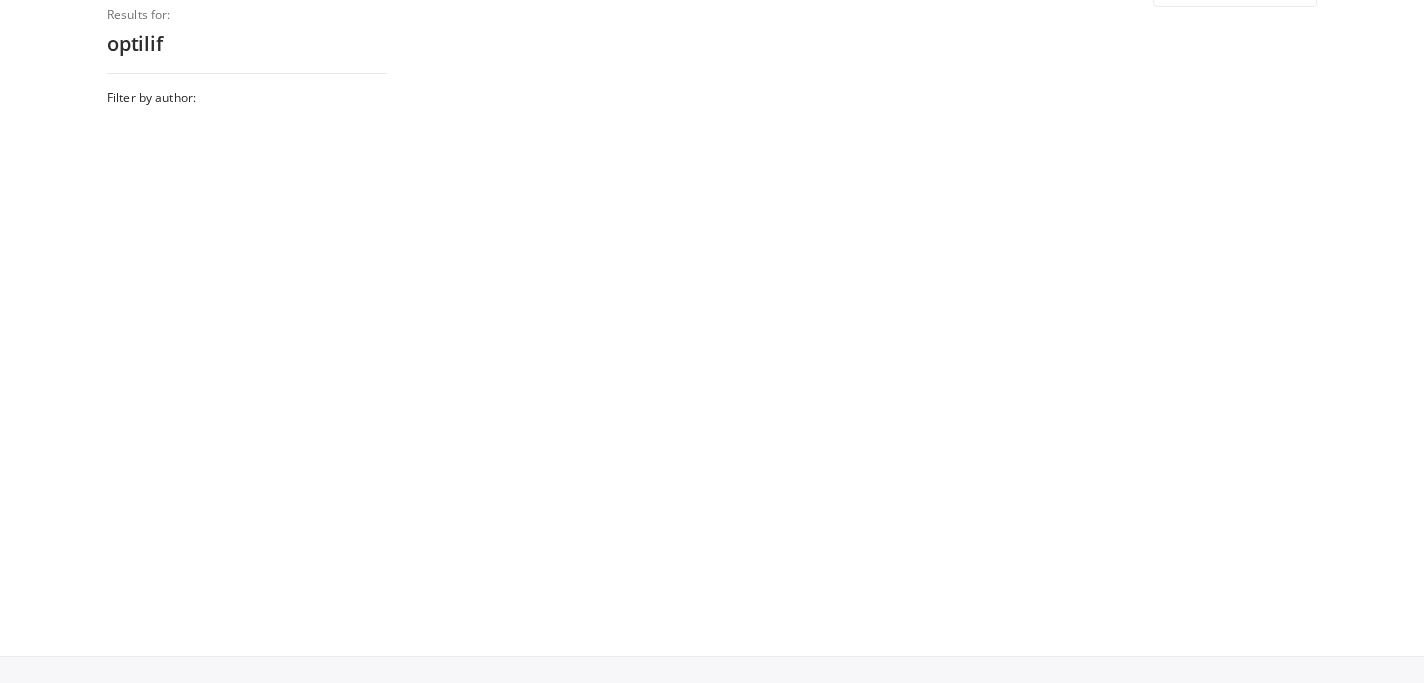 scroll, scrollTop: 0, scrollLeft: 0, axis: both 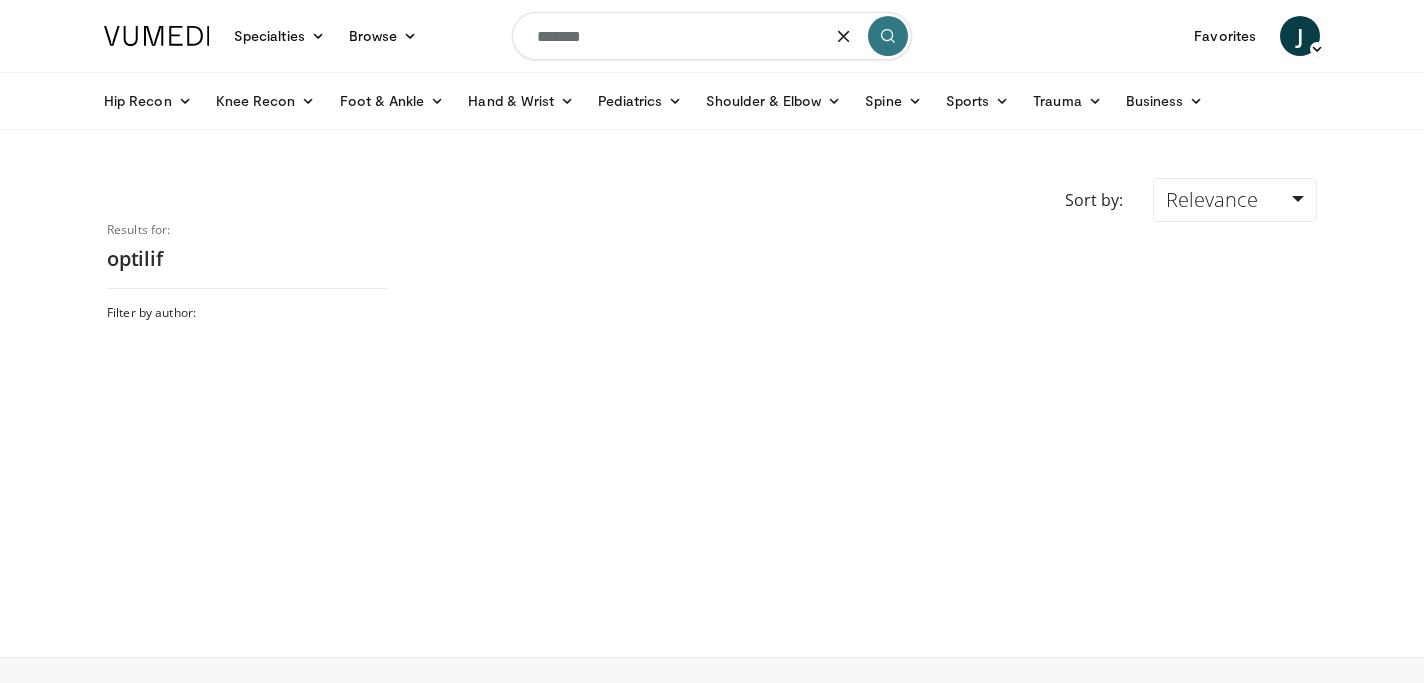 click on "*******" at bounding box center (712, 36) 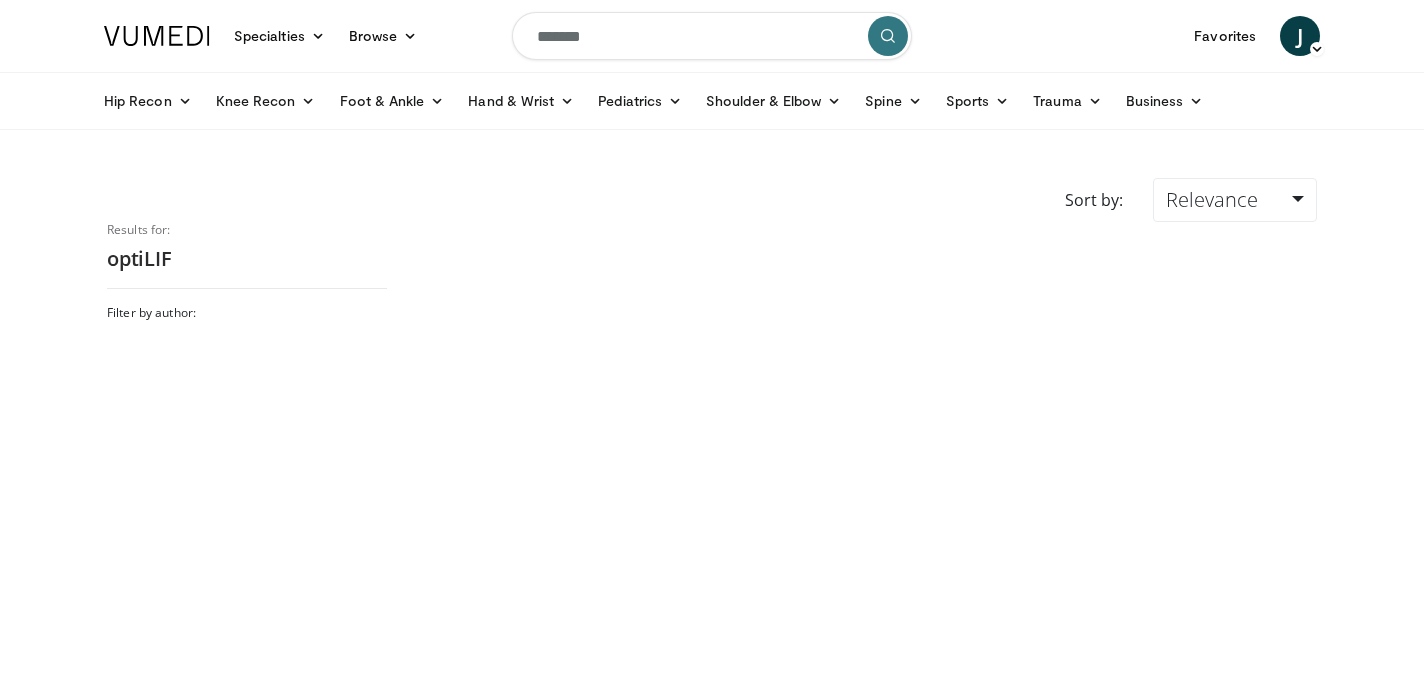 scroll, scrollTop: 0, scrollLeft: 0, axis: both 